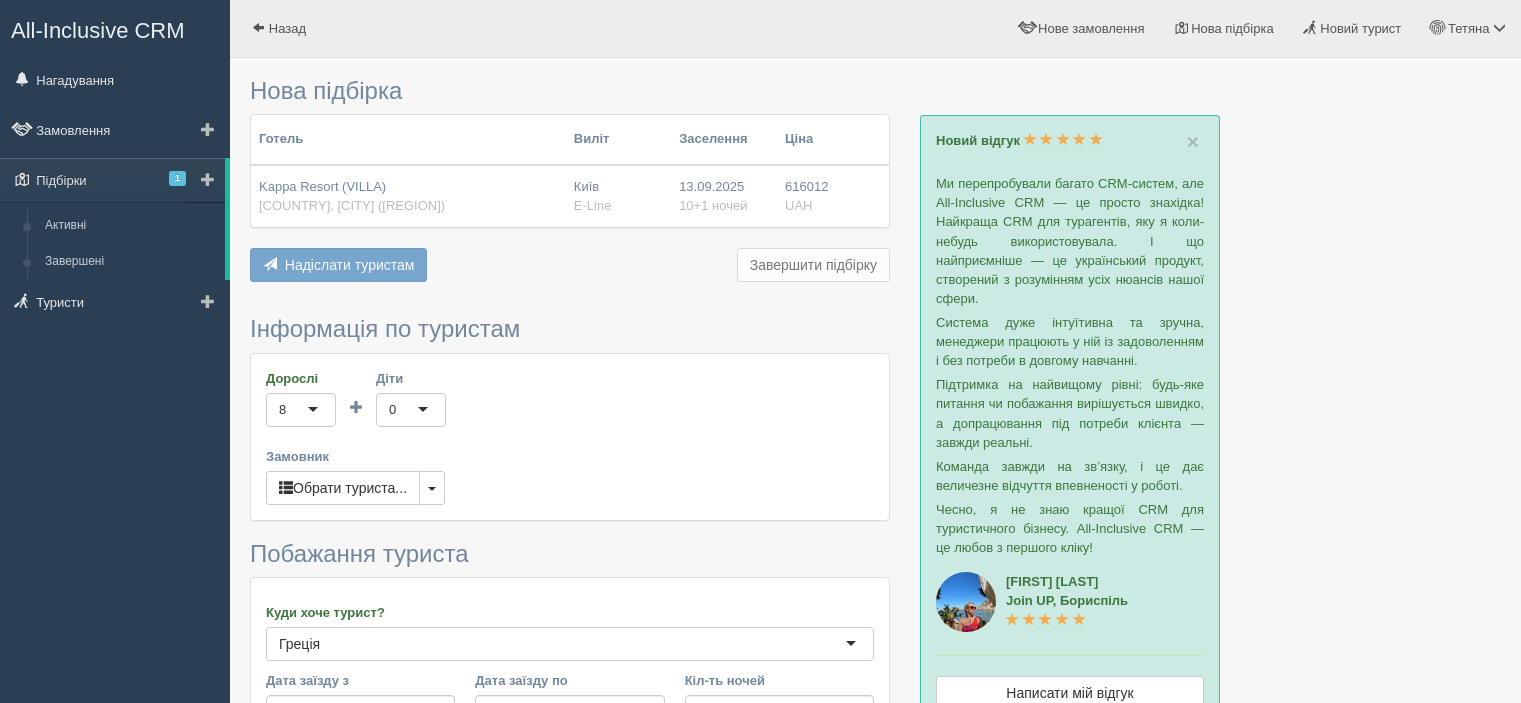 scroll, scrollTop: 0, scrollLeft: 0, axis: both 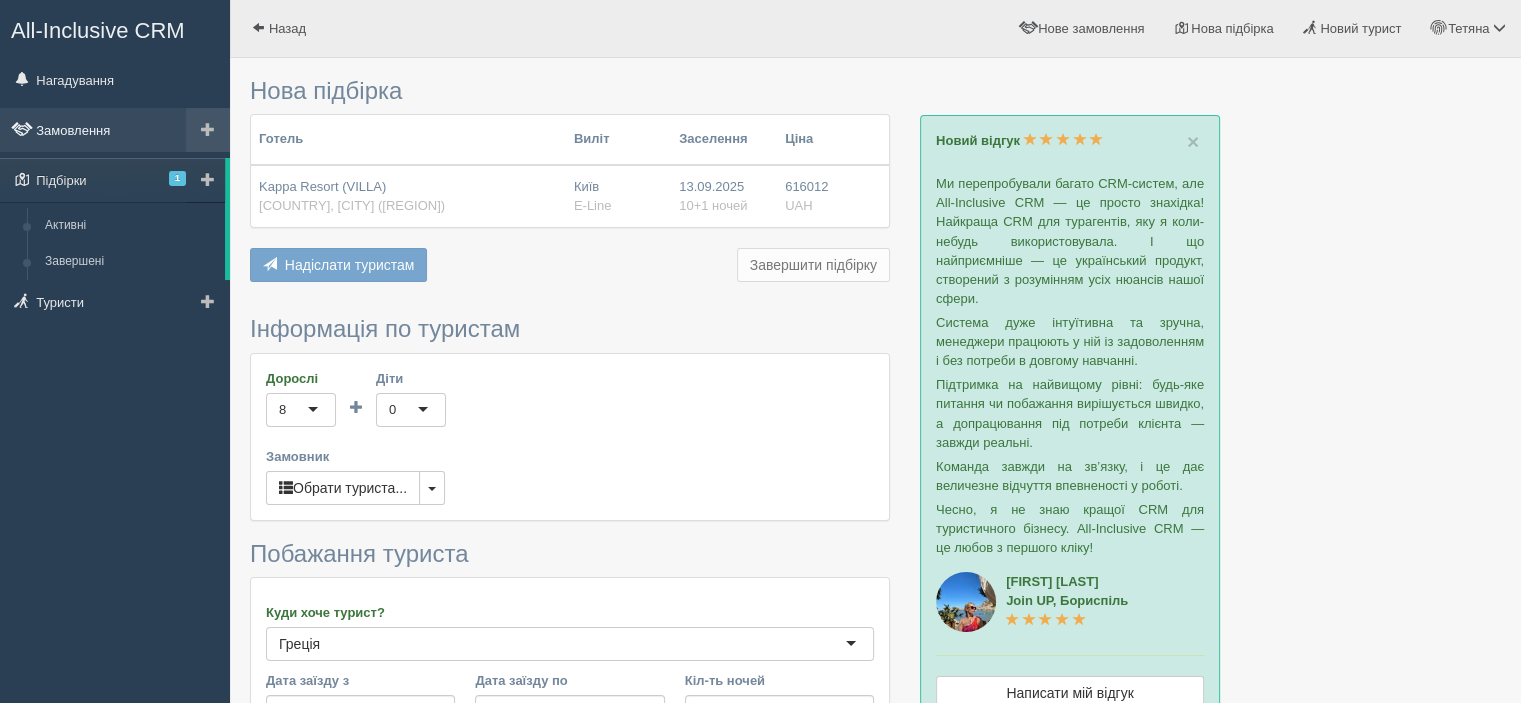 click on "Замовлення" at bounding box center [115, 130] 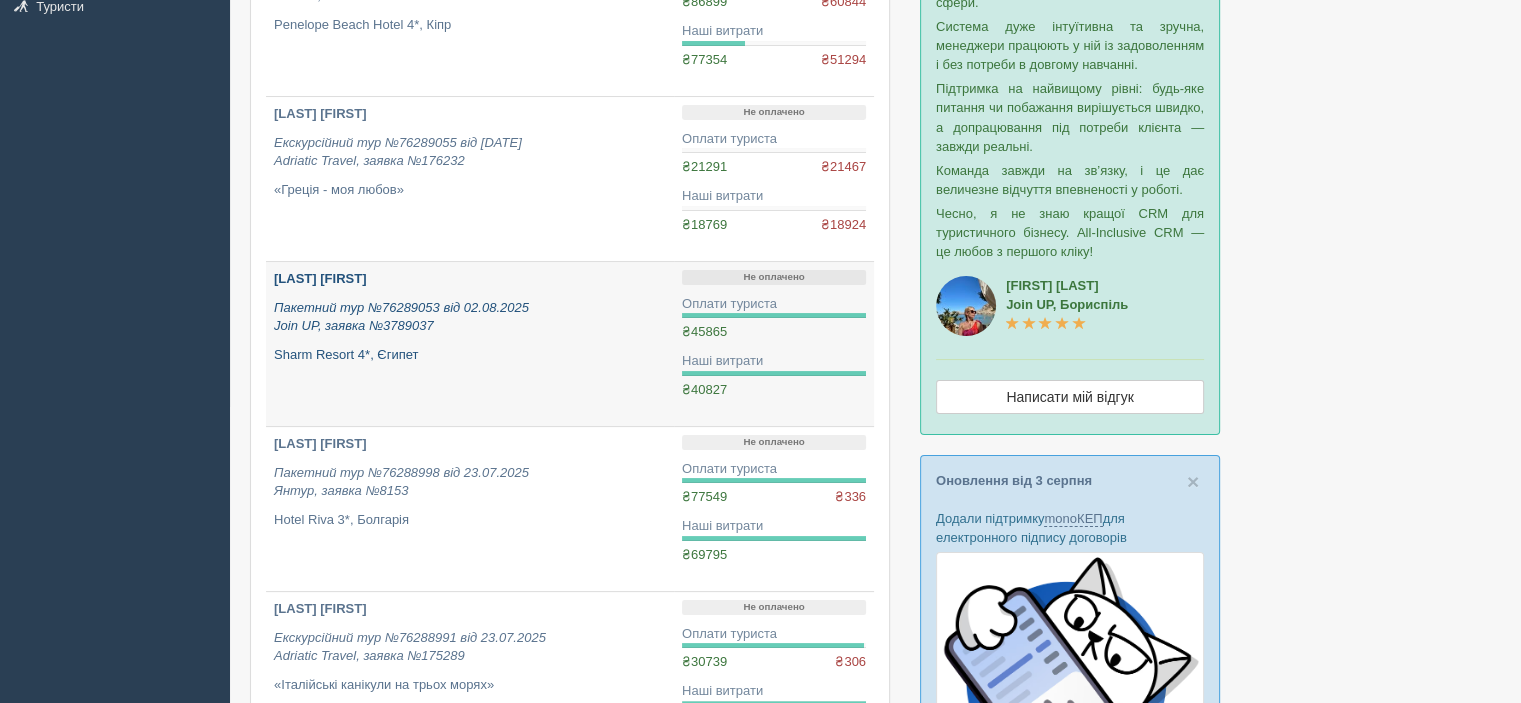 scroll, scrollTop: 300, scrollLeft: 0, axis: vertical 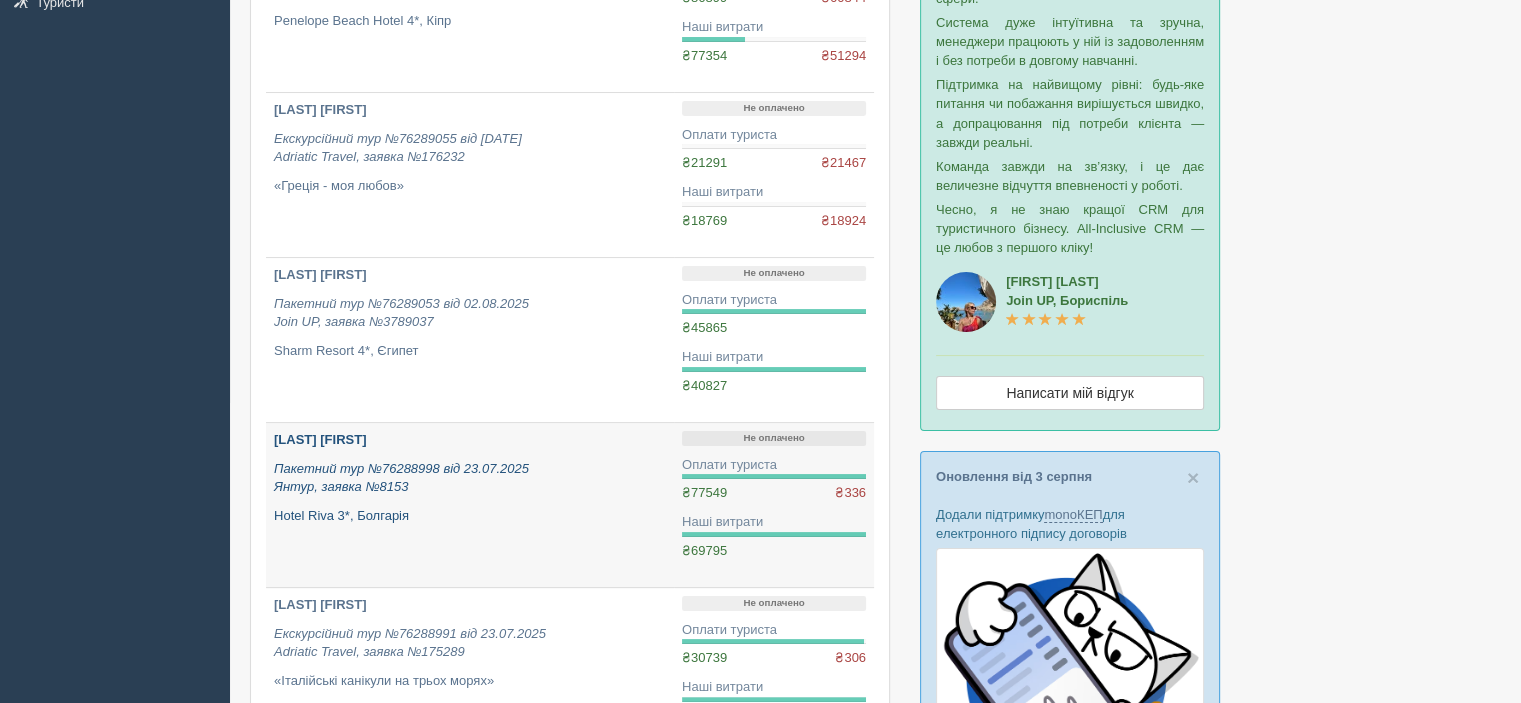 click on "[LAST] [FIRST]" at bounding box center [320, 439] 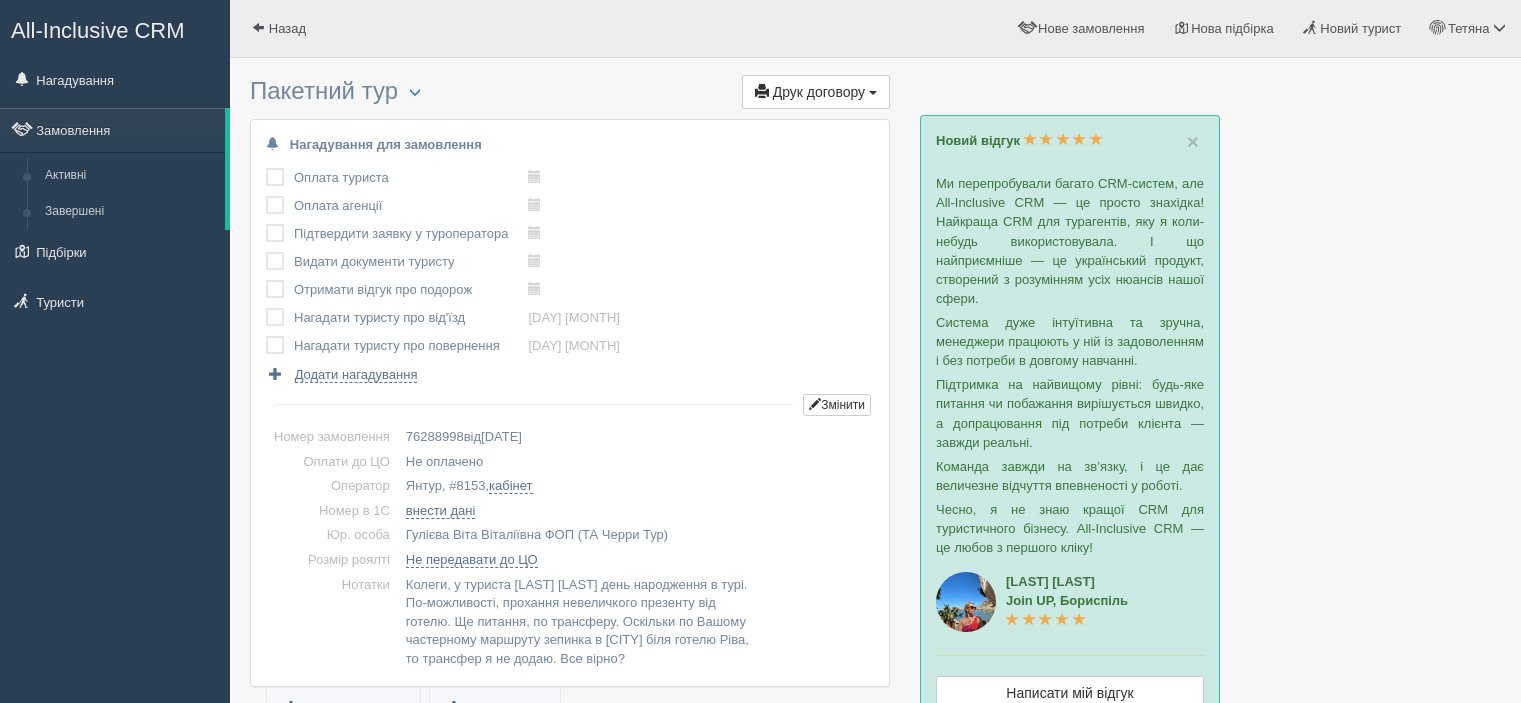 scroll, scrollTop: 0, scrollLeft: 0, axis: both 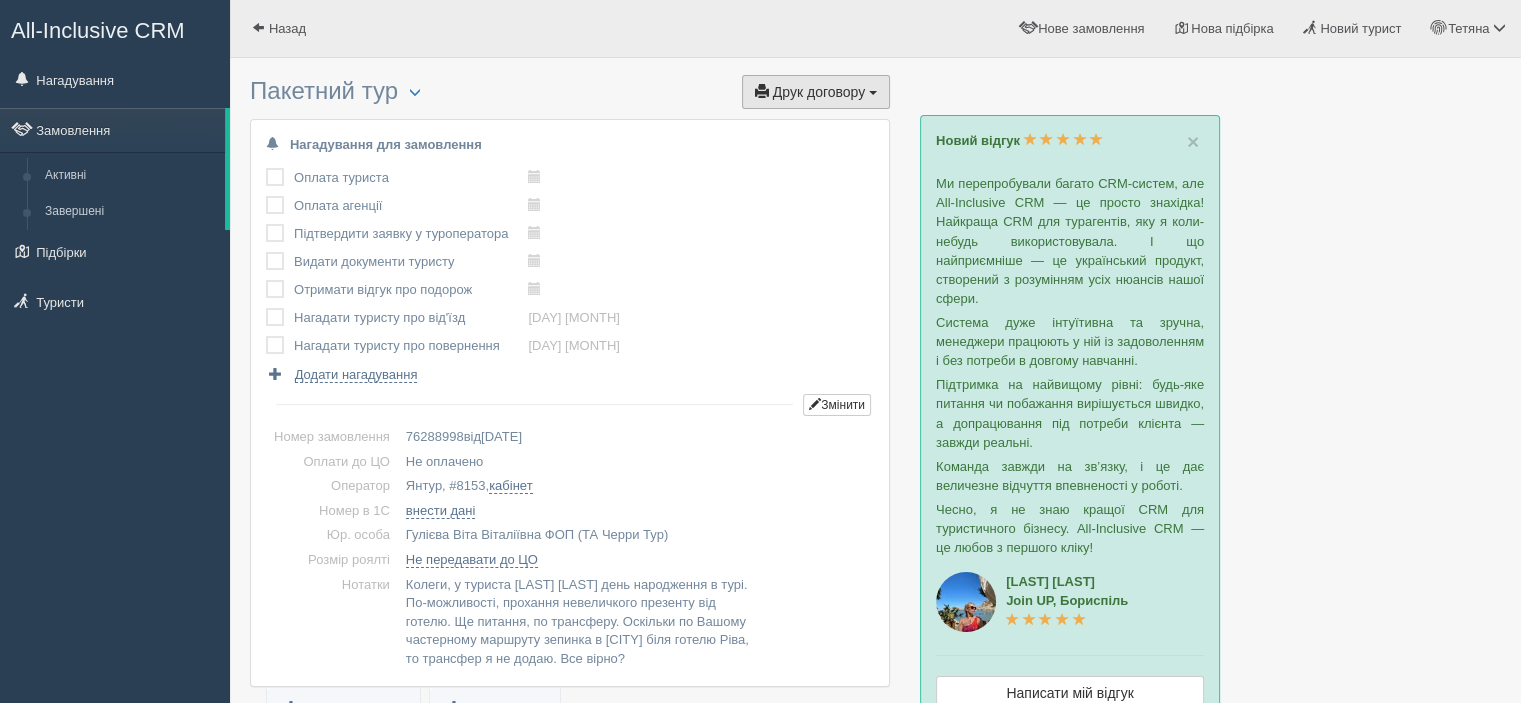 click on "Друк договору" at bounding box center (819, 92) 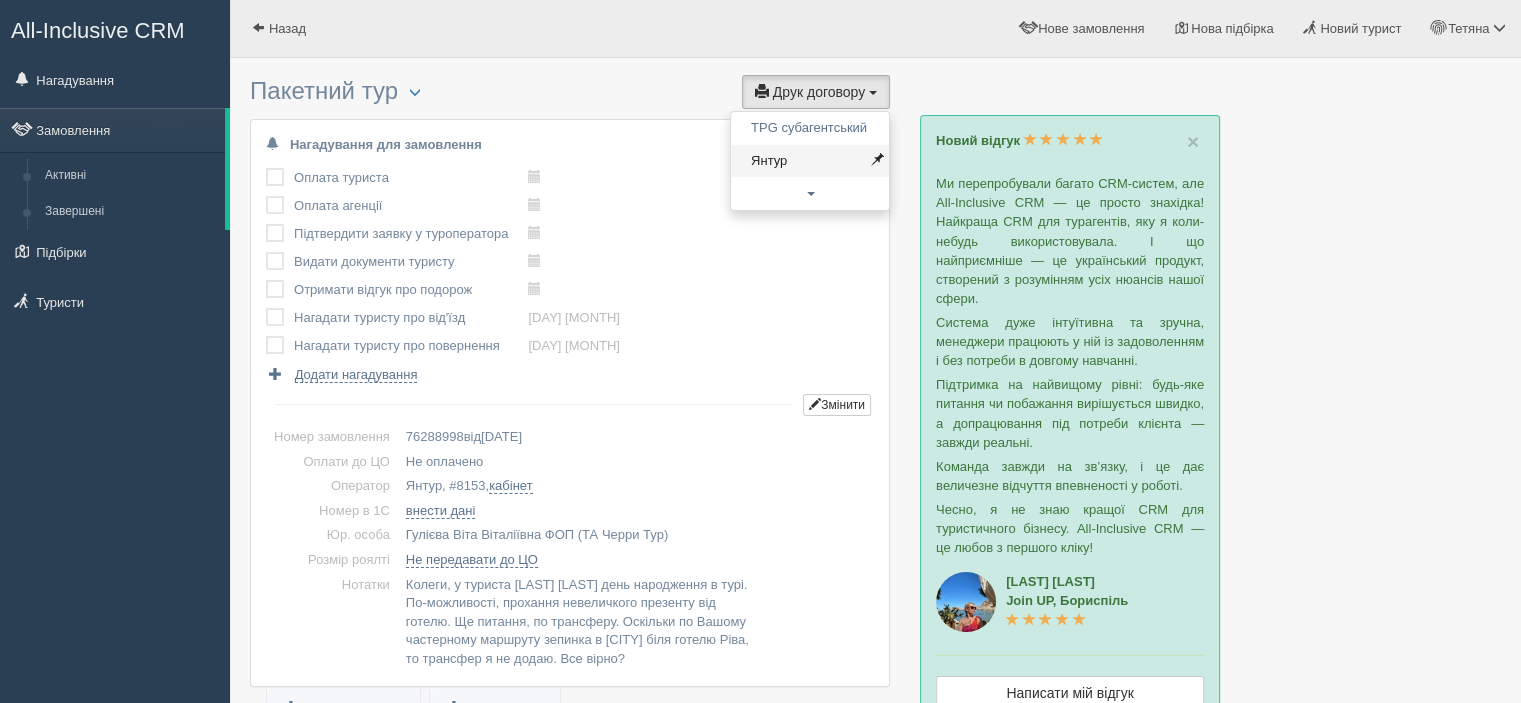 click on "Янтур" at bounding box center [810, 161] 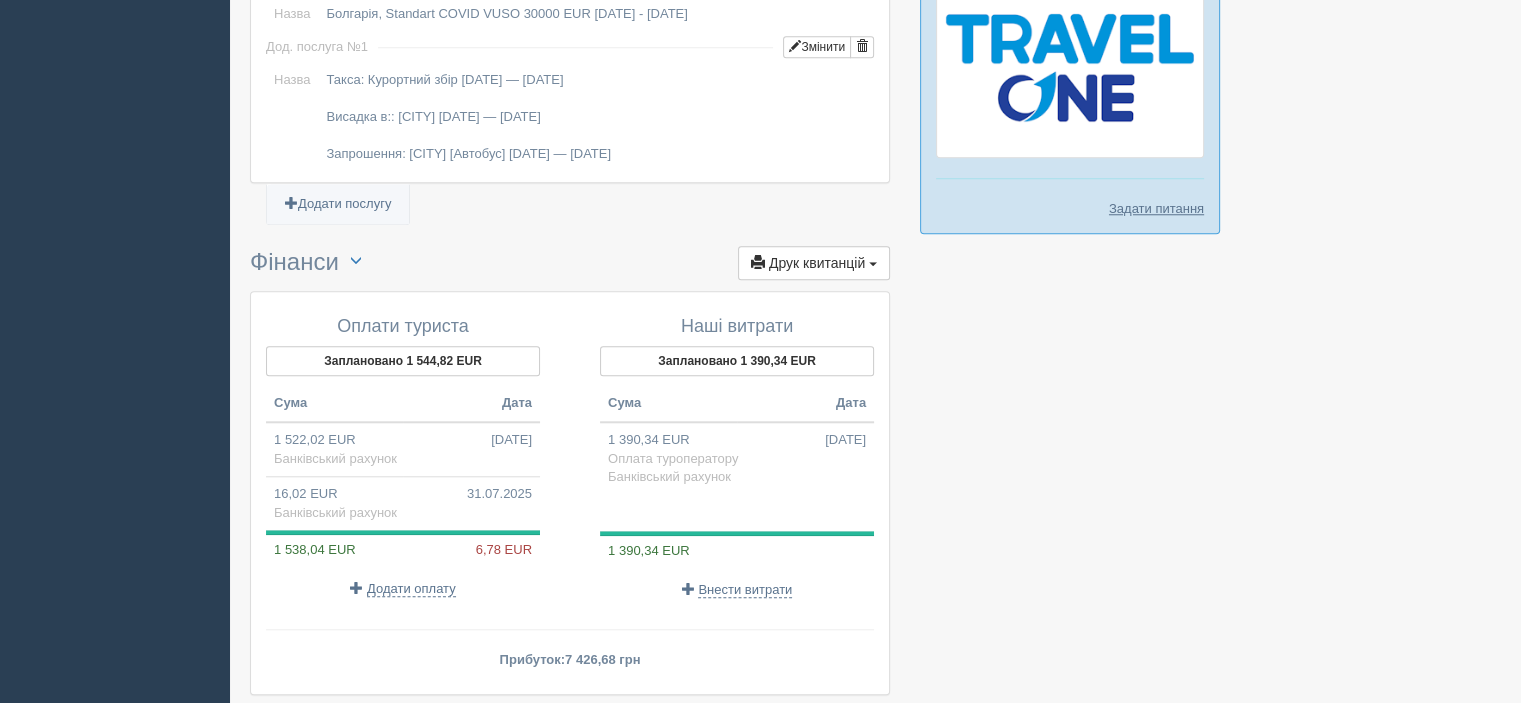 scroll, scrollTop: 1977, scrollLeft: 0, axis: vertical 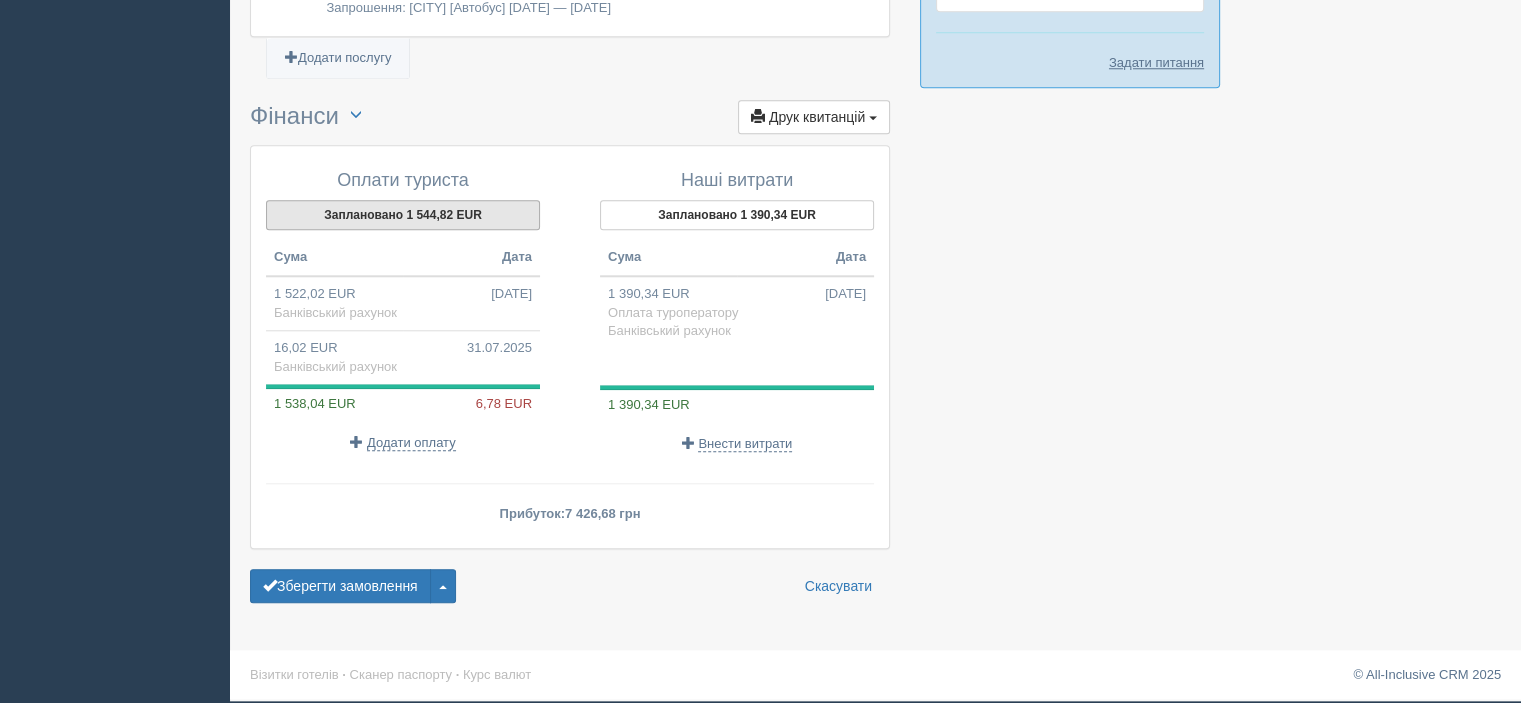 click on "Заплановано 1 544,82 EUR" at bounding box center [403, 215] 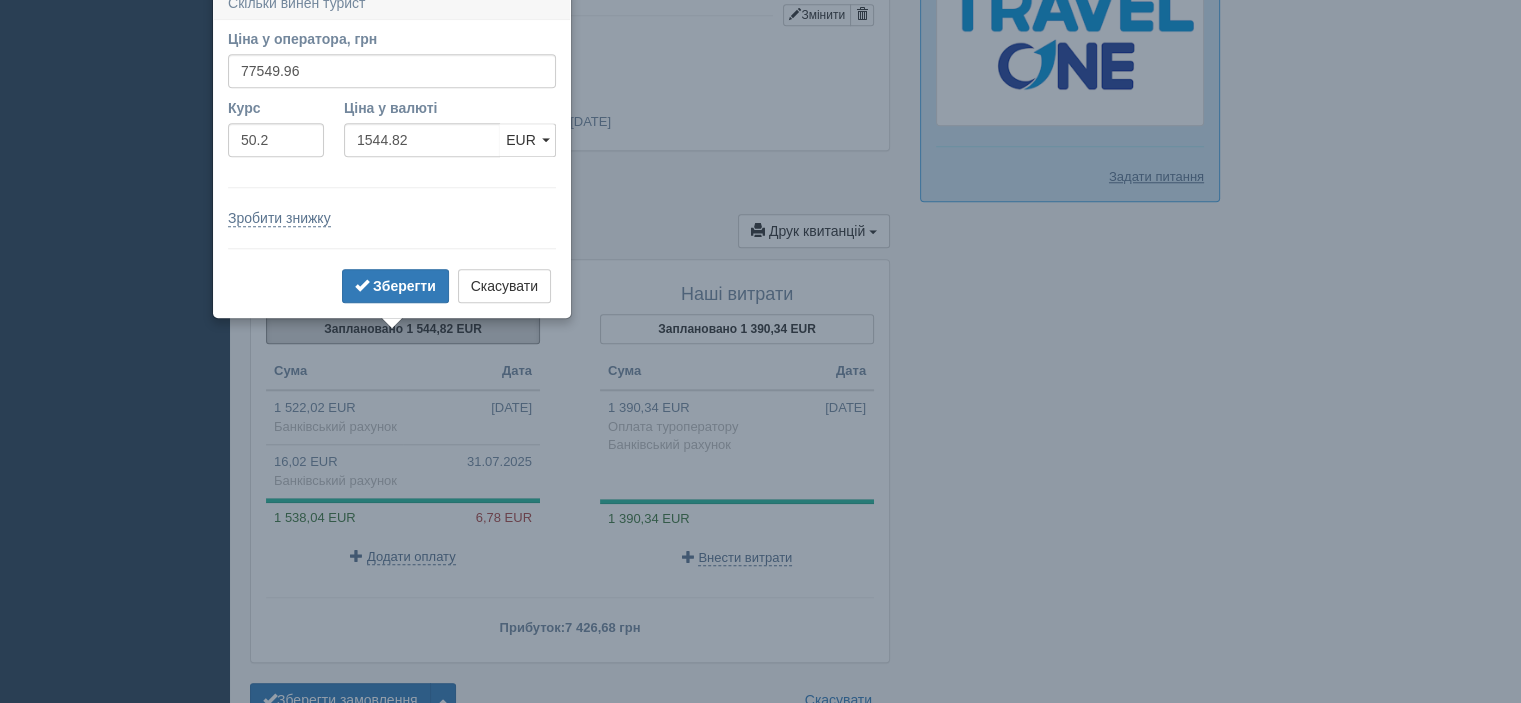 scroll, scrollTop: 1838, scrollLeft: 0, axis: vertical 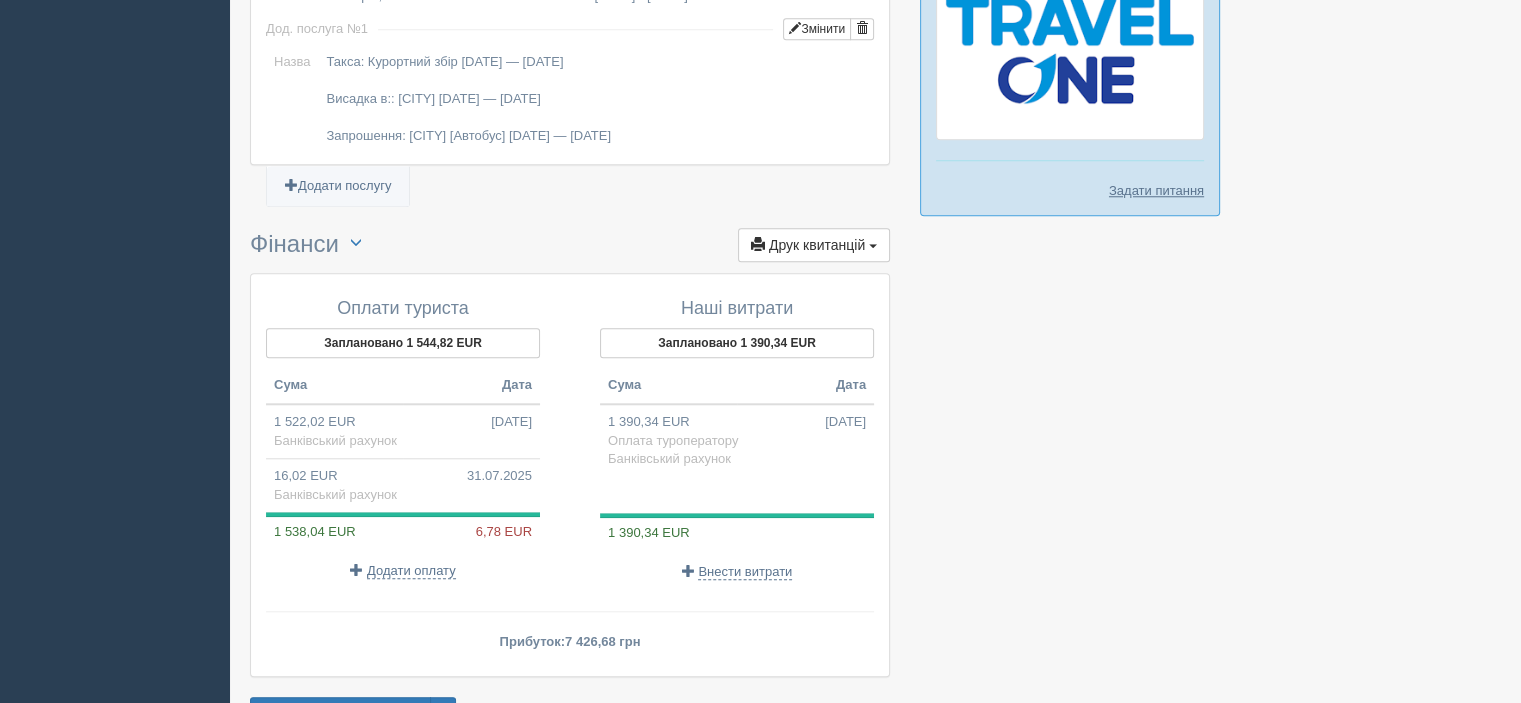 click at bounding box center (875, -515) 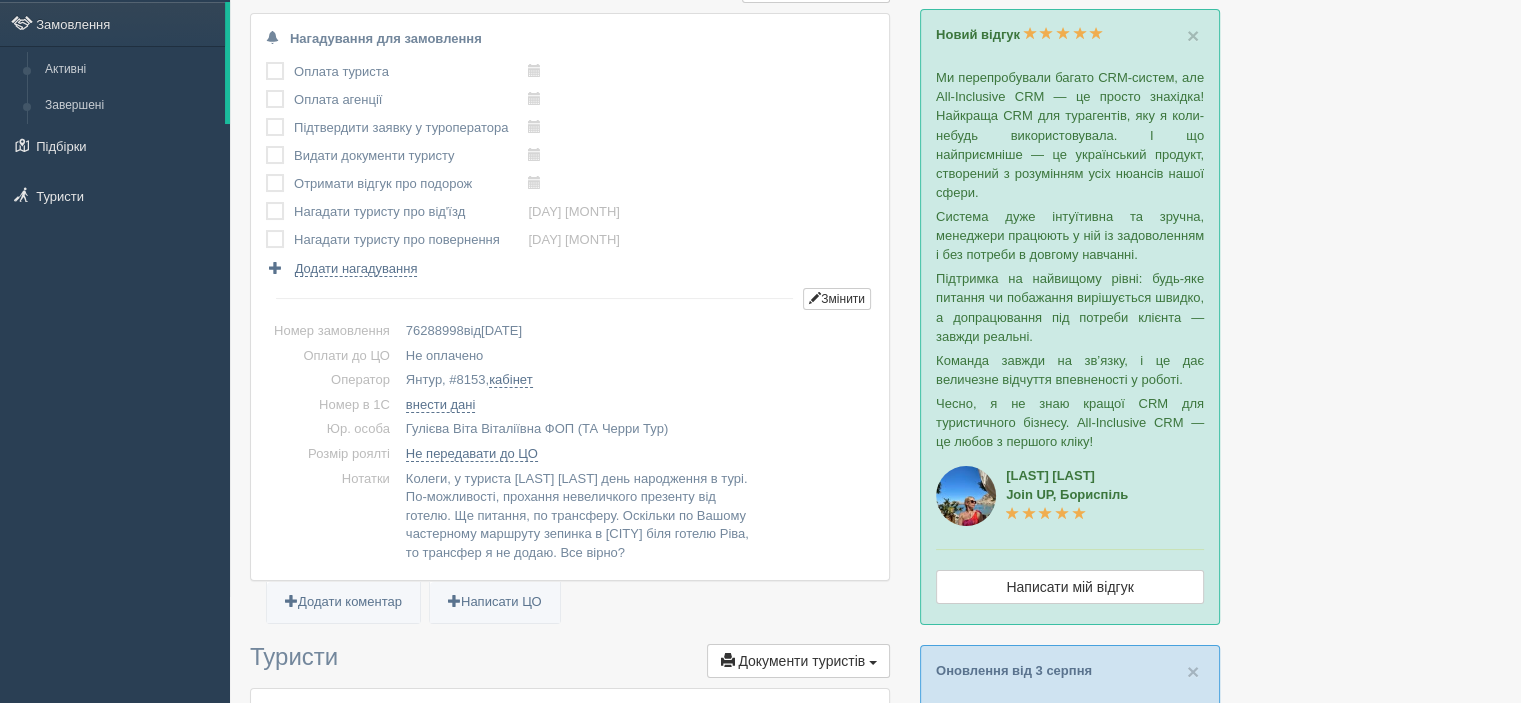 scroll, scrollTop: 0, scrollLeft: 0, axis: both 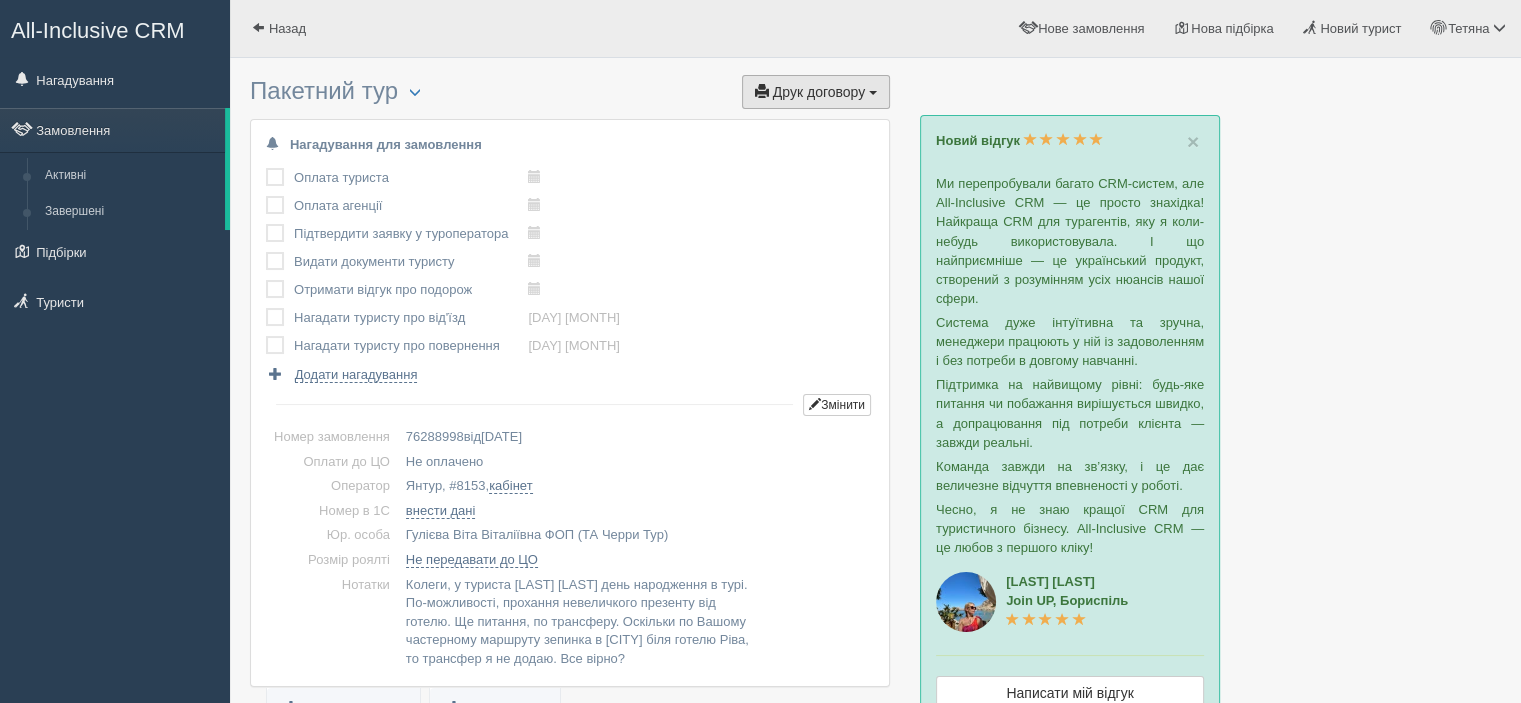 click on "Друк договору" at bounding box center (819, 92) 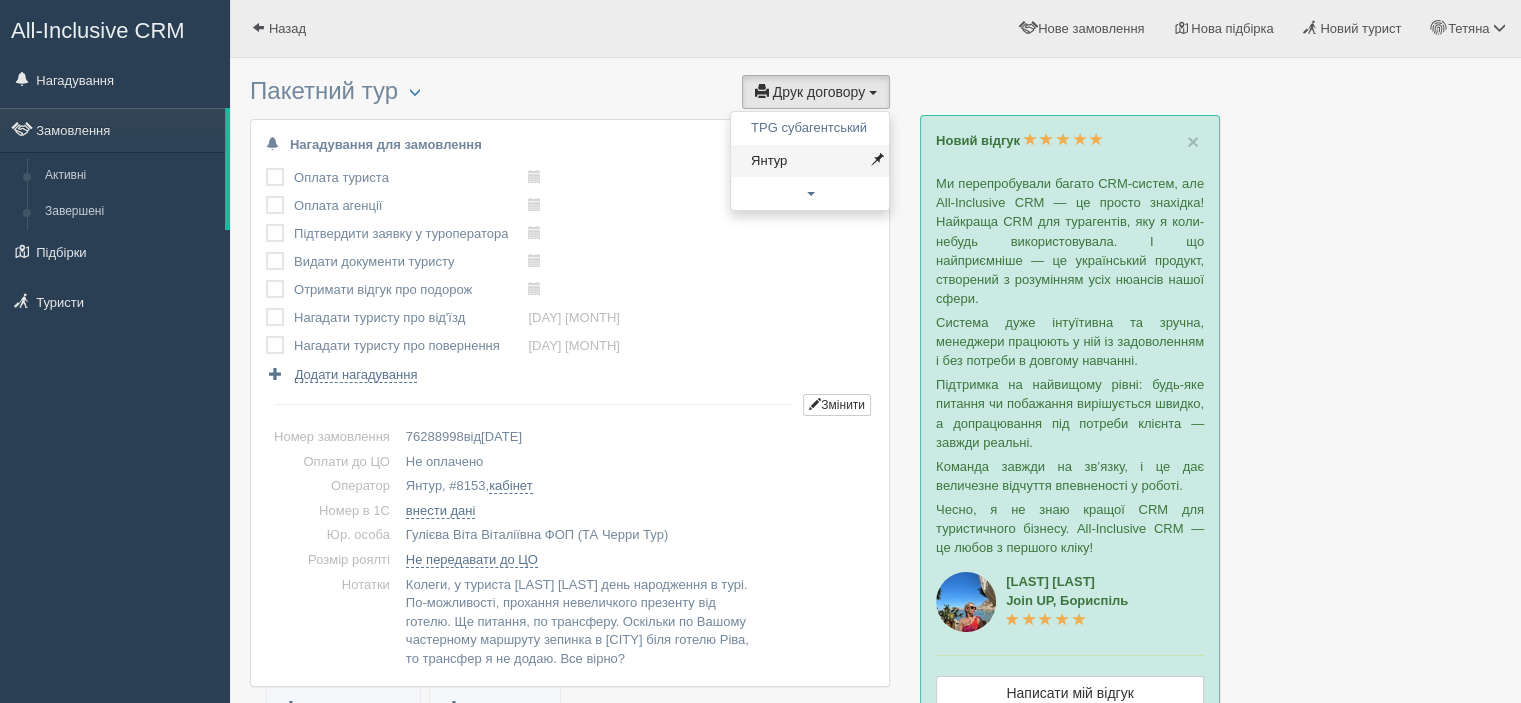 click on "Янтур" at bounding box center [810, 161] 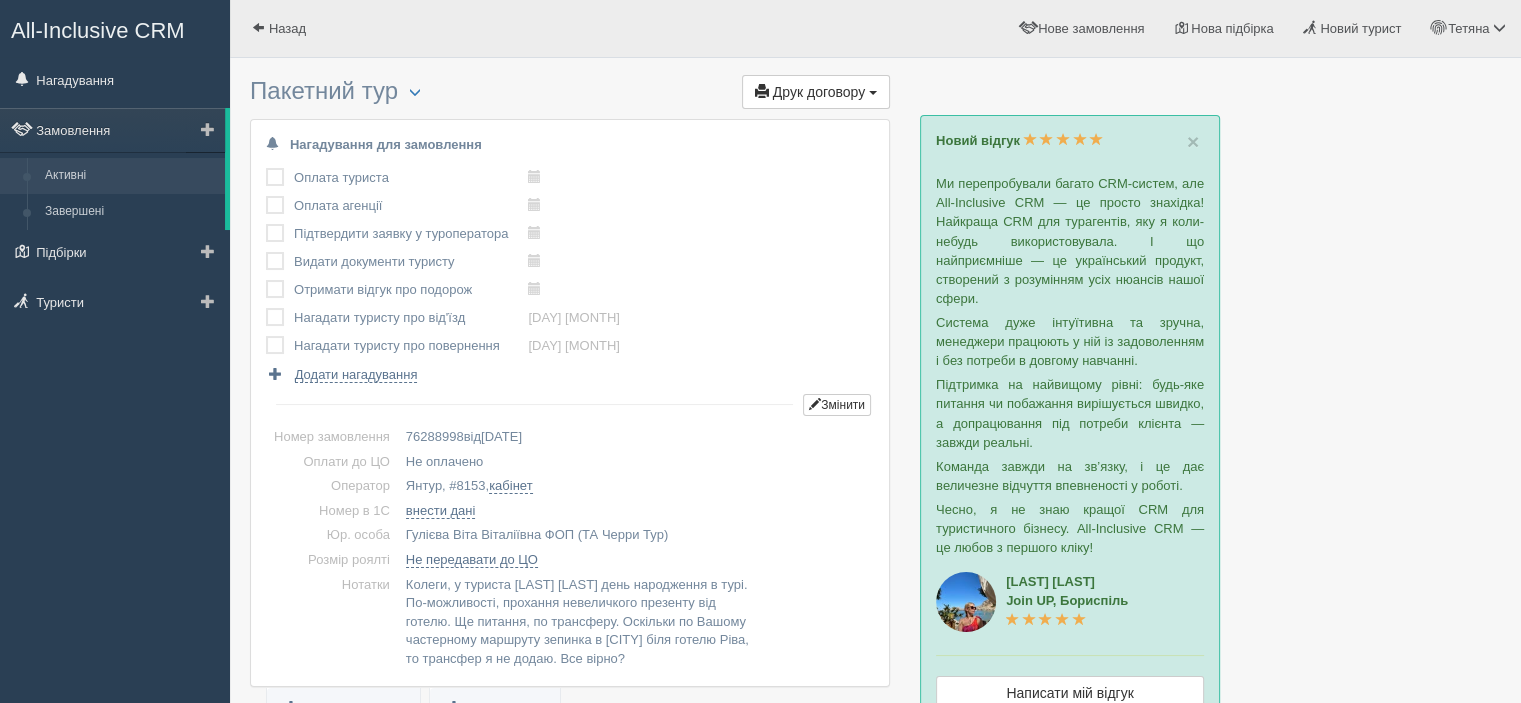 click on "Активні" at bounding box center (130, 176) 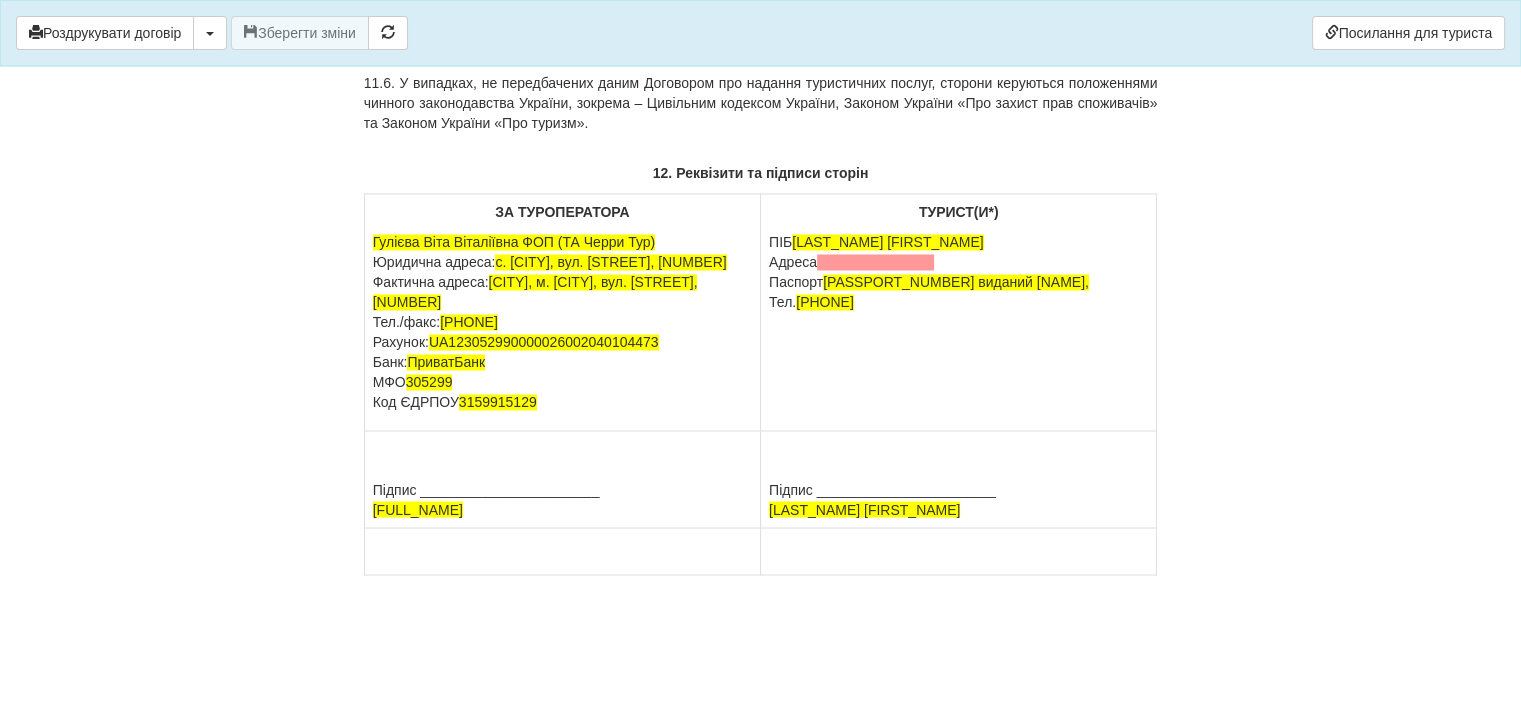 scroll, scrollTop: 11131, scrollLeft: 0, axis: vertical 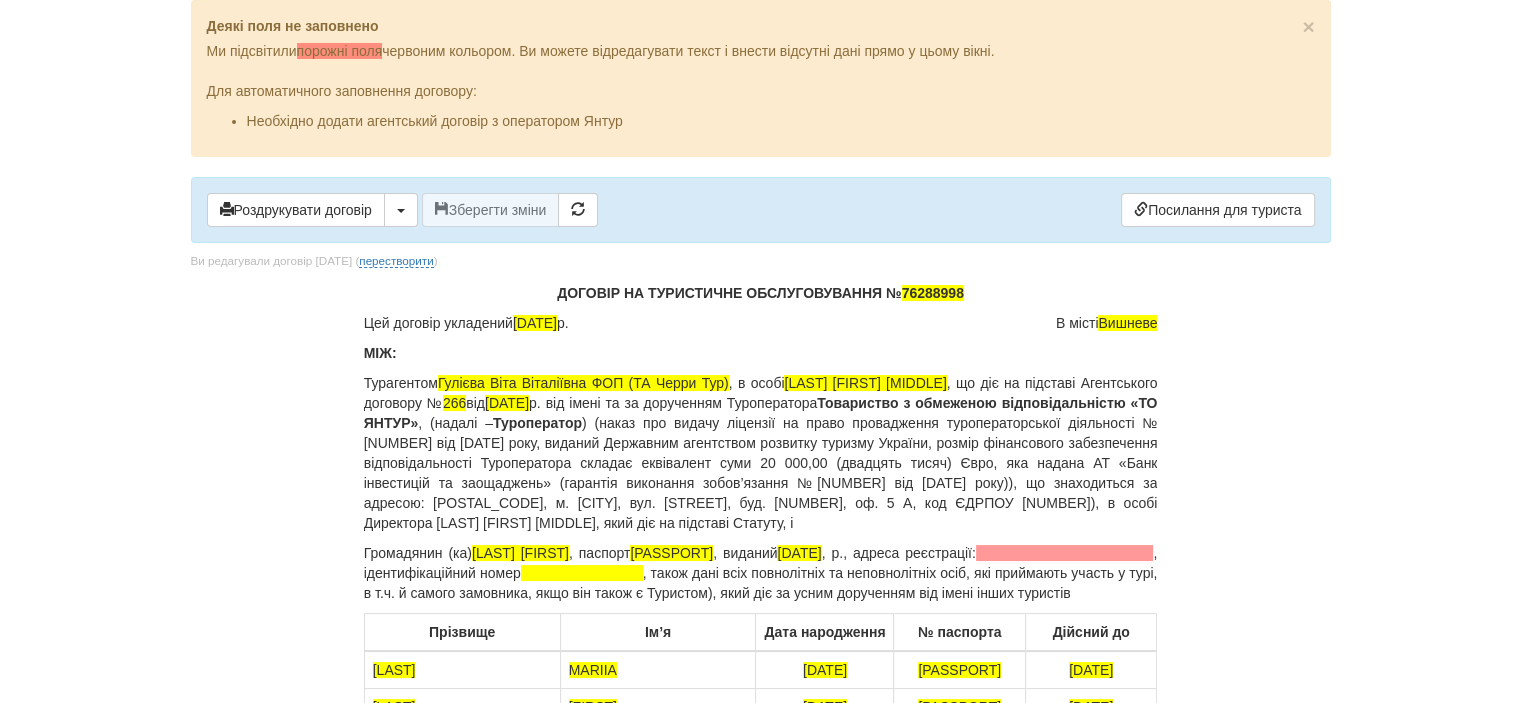 click on "×
Деякі поля не заповнено
Ми підсвітили  порожні поля  червоним кольором.                Ви можете відредагувати текст і внести відсутні дані прямо у цьому вікні.
Для автоматичного заповнення договору:
Необхідно додати агентський договір з оператором Янтур
Роздрукувати договір
Скачати PDF" at bounding box center [760, 351] 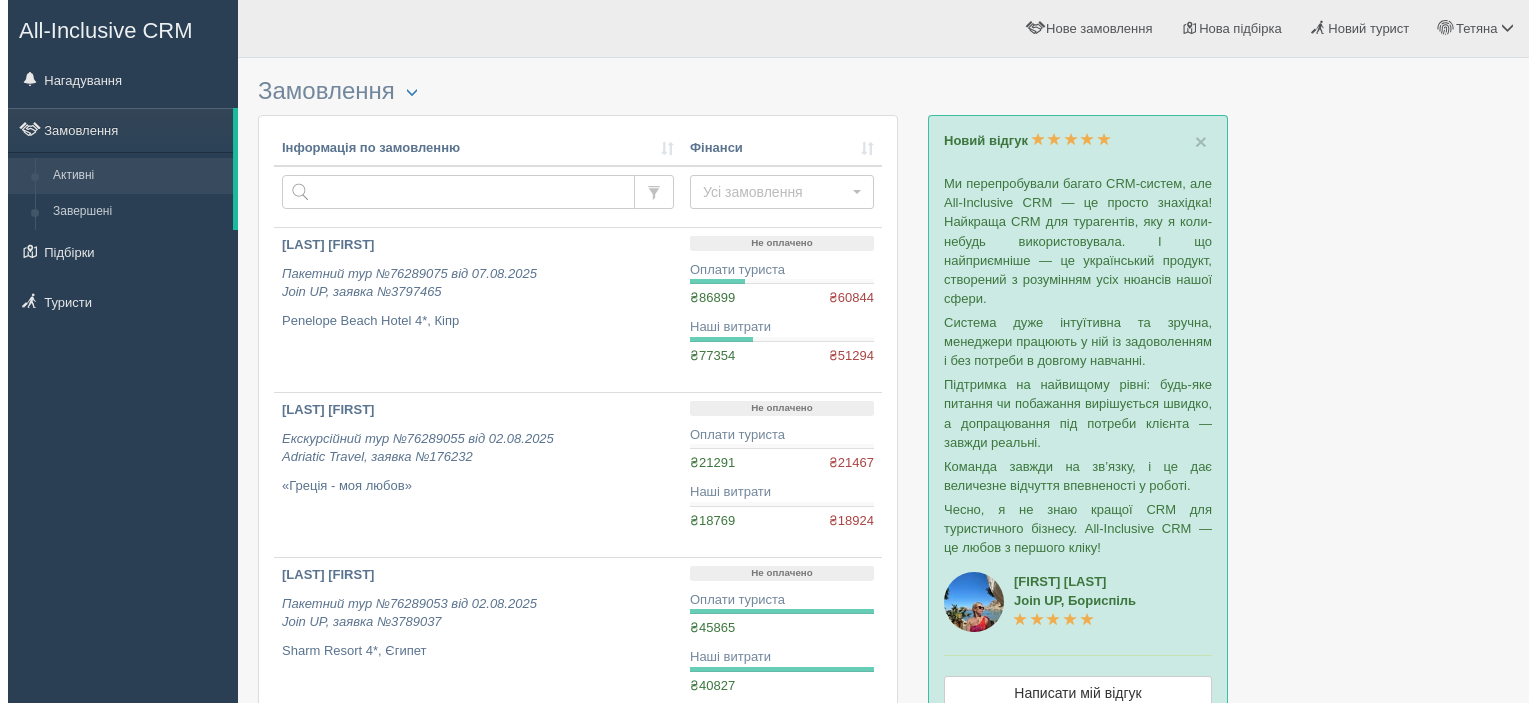 scroll, scrollTop: 0, scrollLeft: 0, axis: both 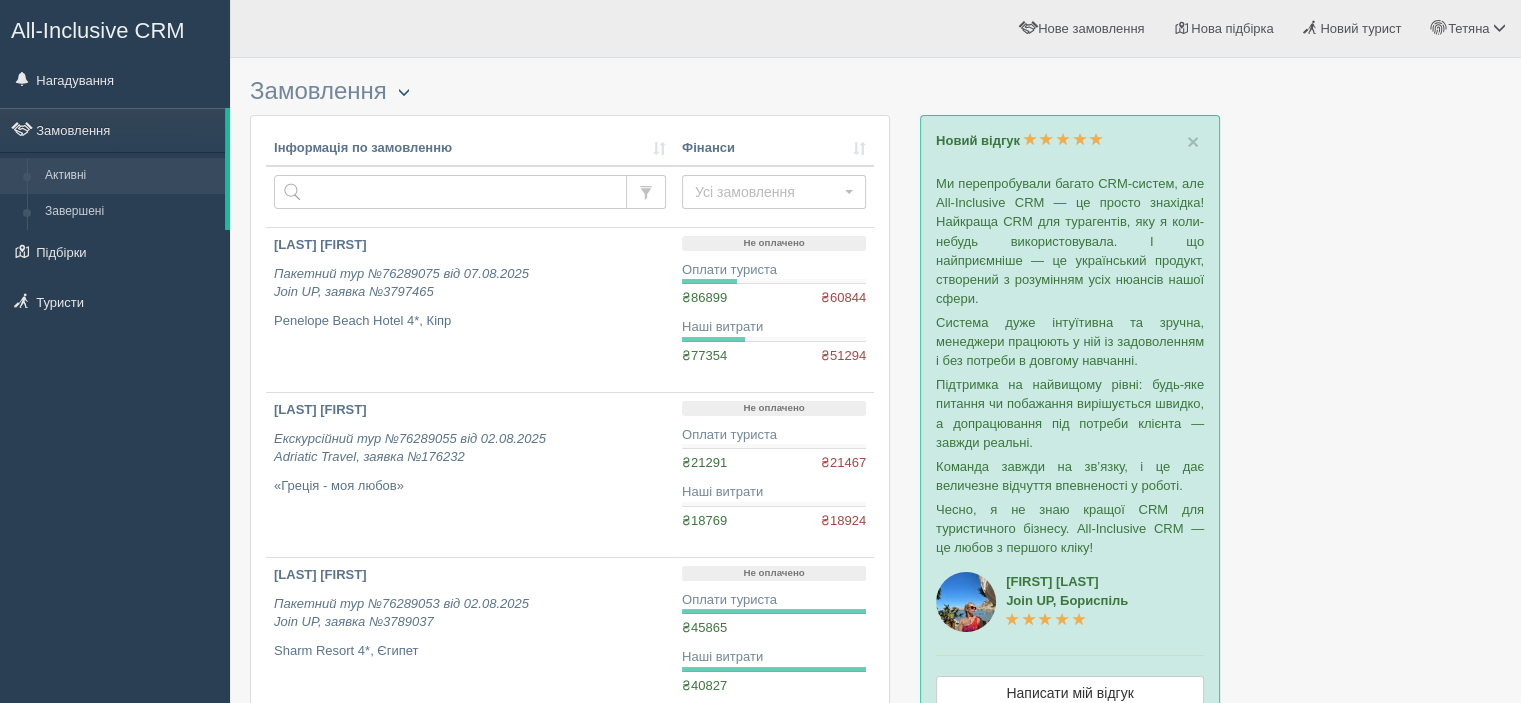 click at bounding box center (404, 92) 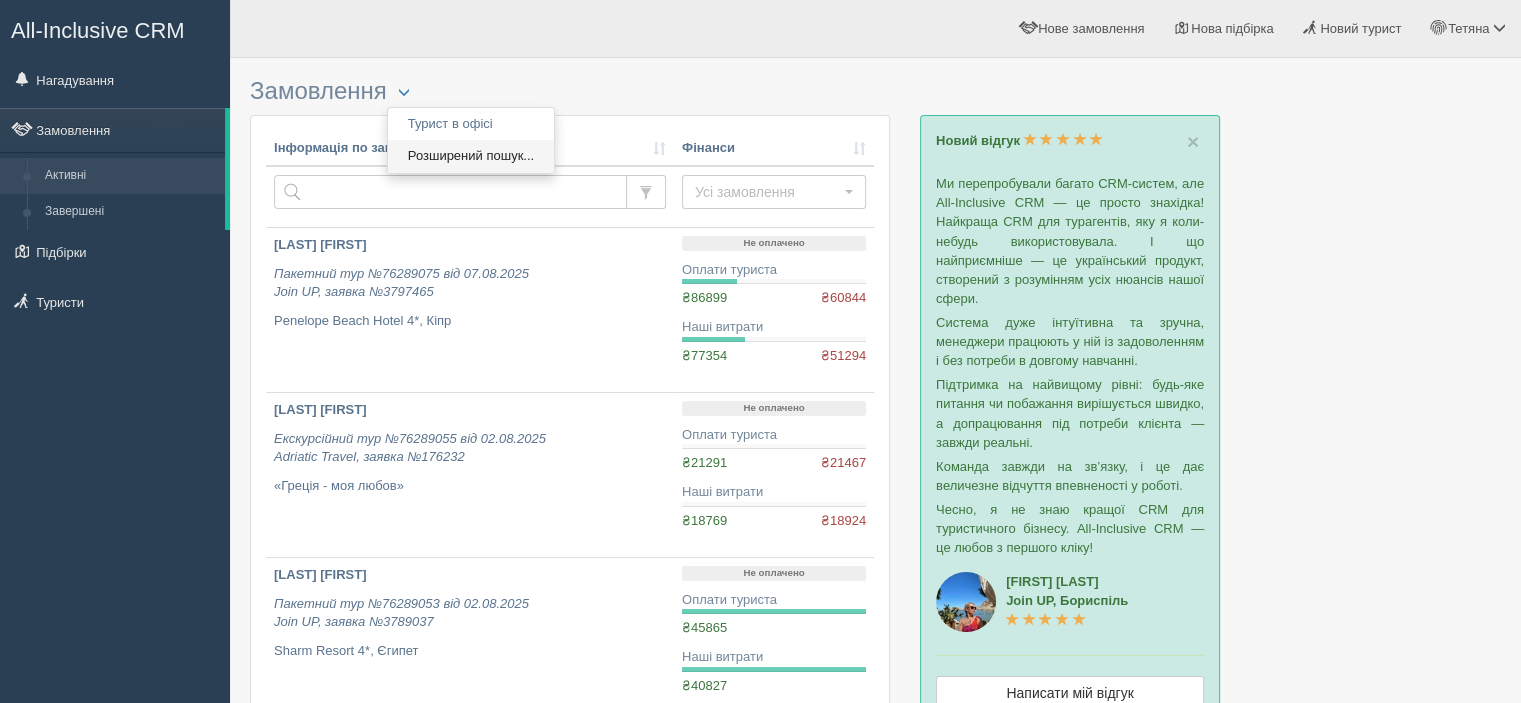 click on "Розширений пошук..." at bounding box center [471, 156] 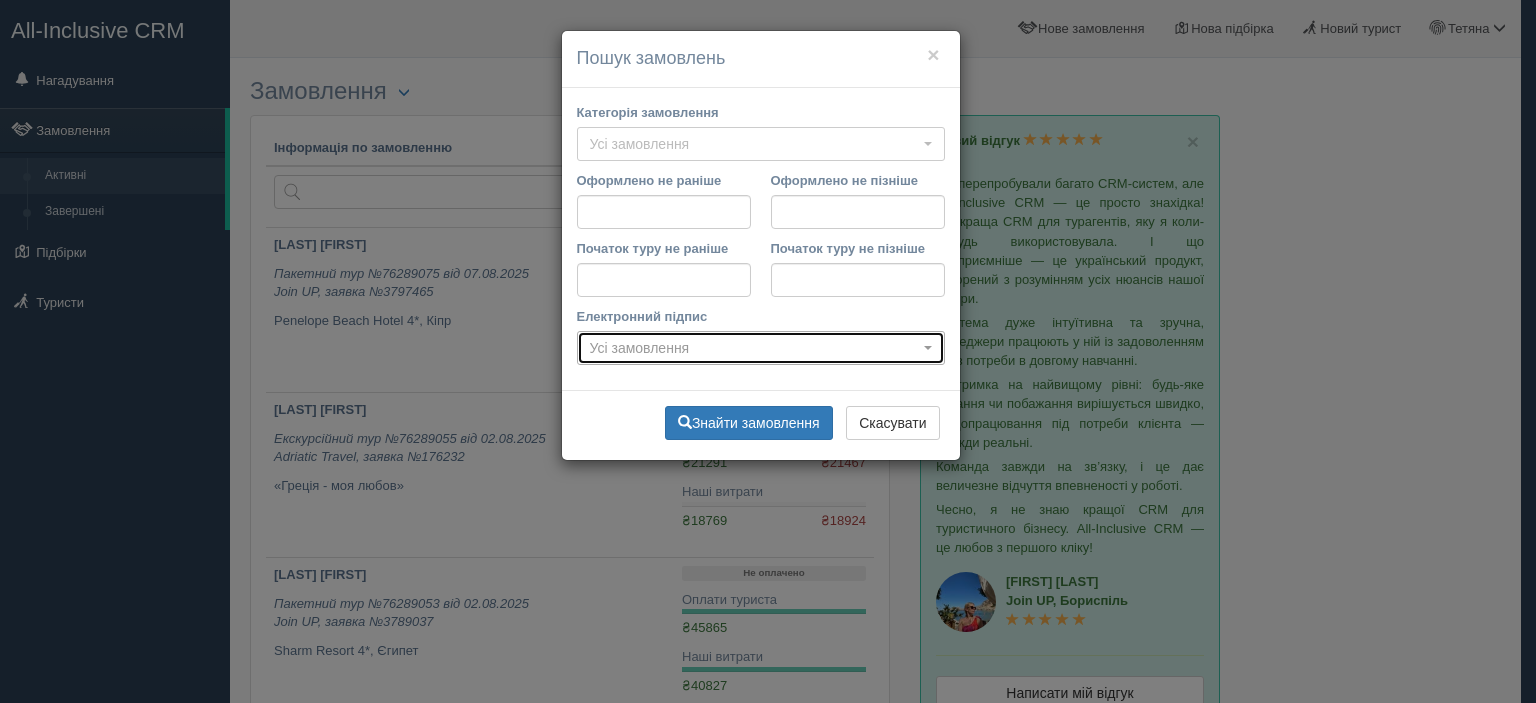 click on "Усі замовлення" at bounding box center [761, 348] 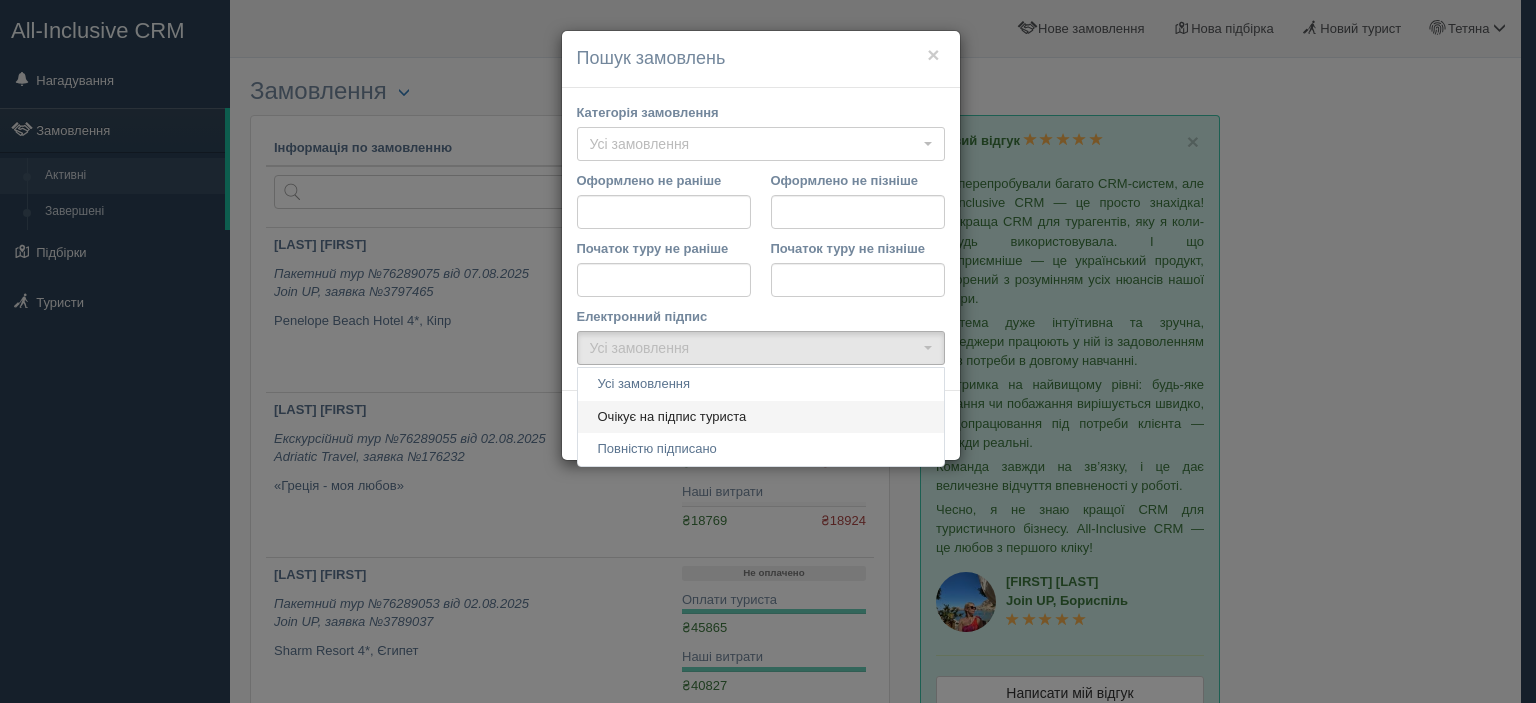 click on "Очікує на підпис туриста" at bounding box center (672, 417) 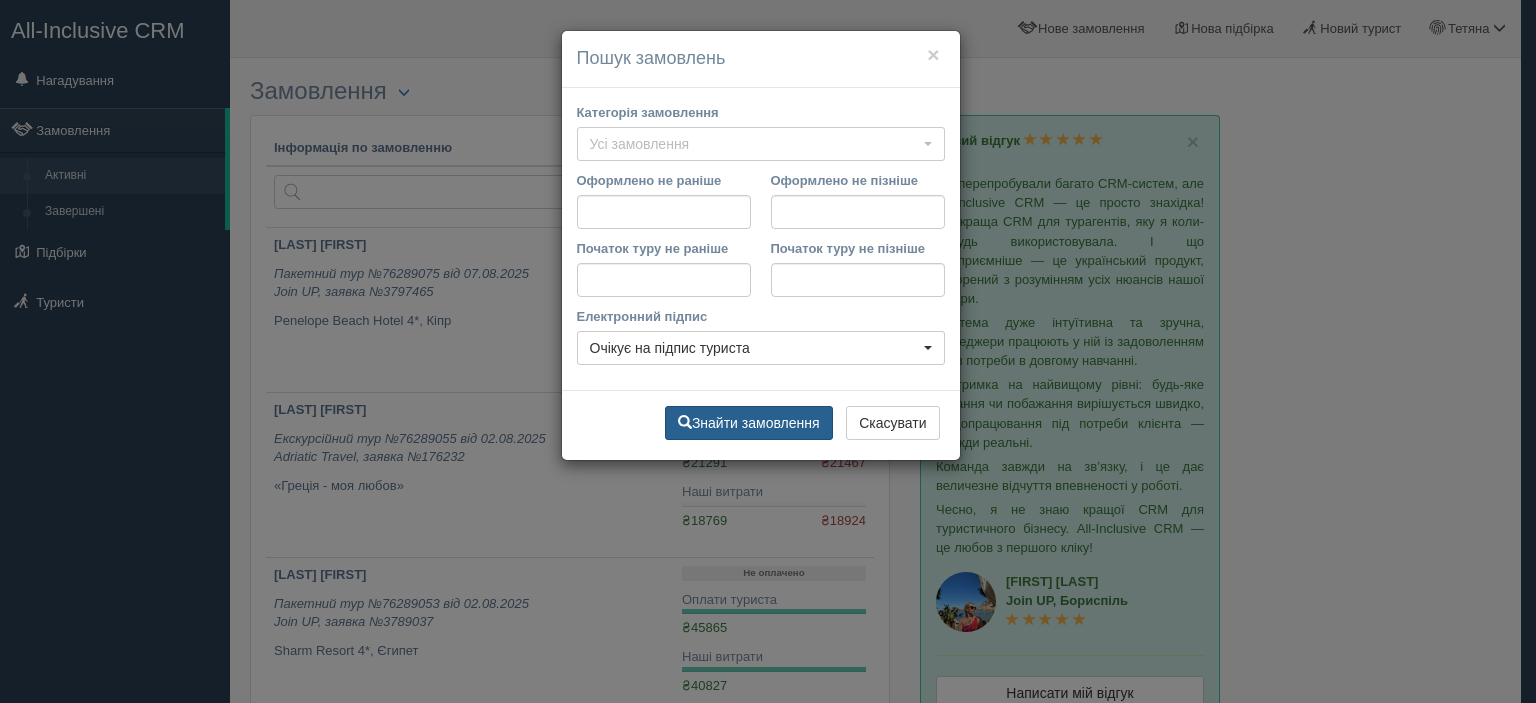 click on "Знайти замовлення" at bounding box center (749, 423) 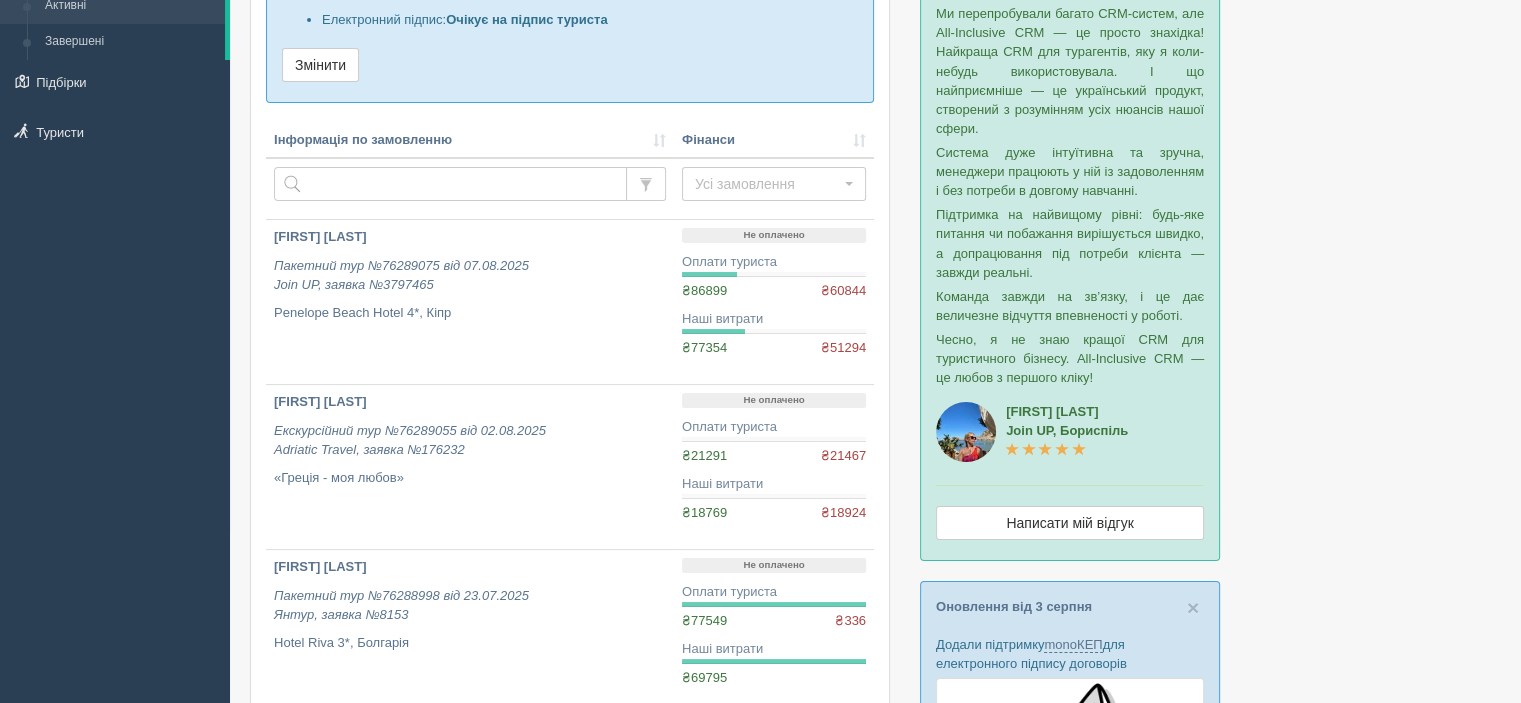 scroll, scrollTop: 100, scrollLeft: 0, axis: vertical 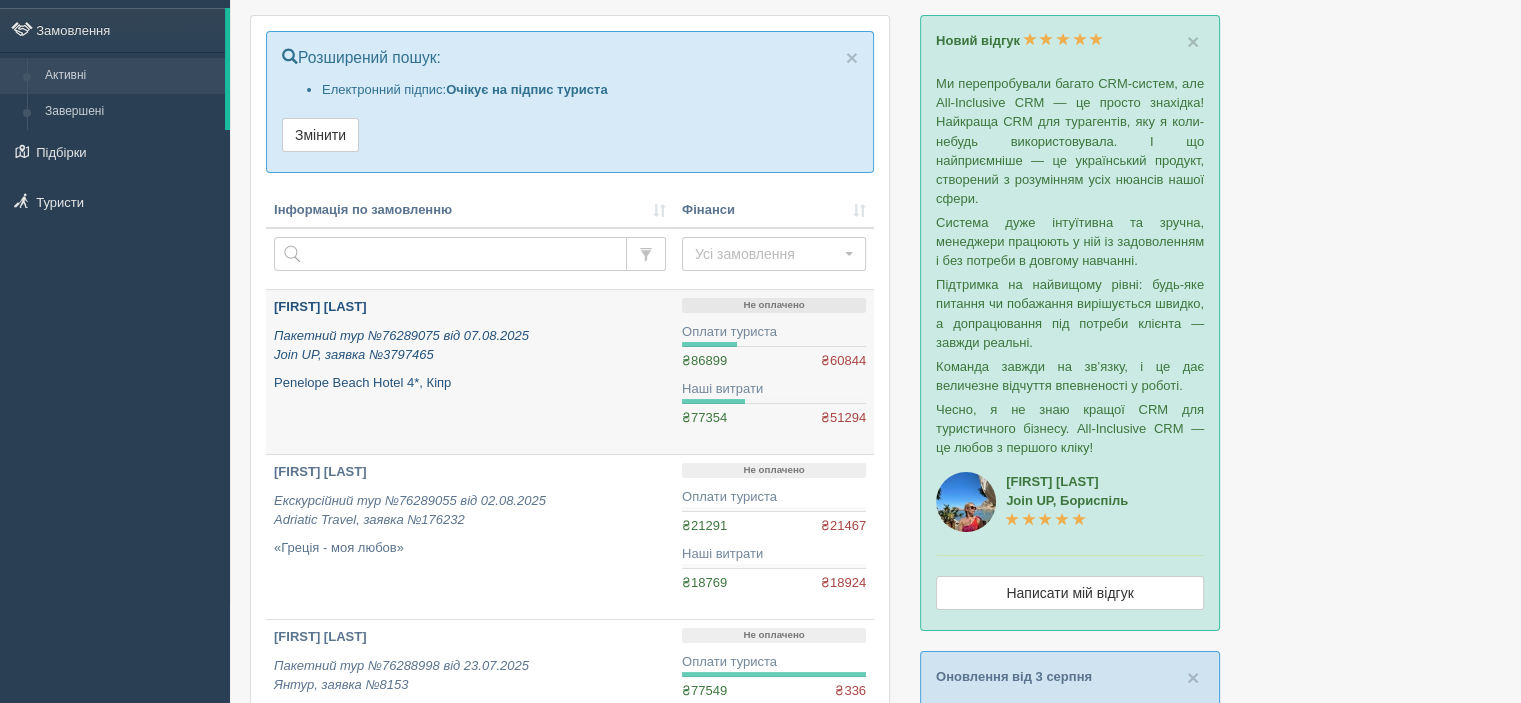 click on "[FIRST] [LAST]" at bounding box center (320, 306) 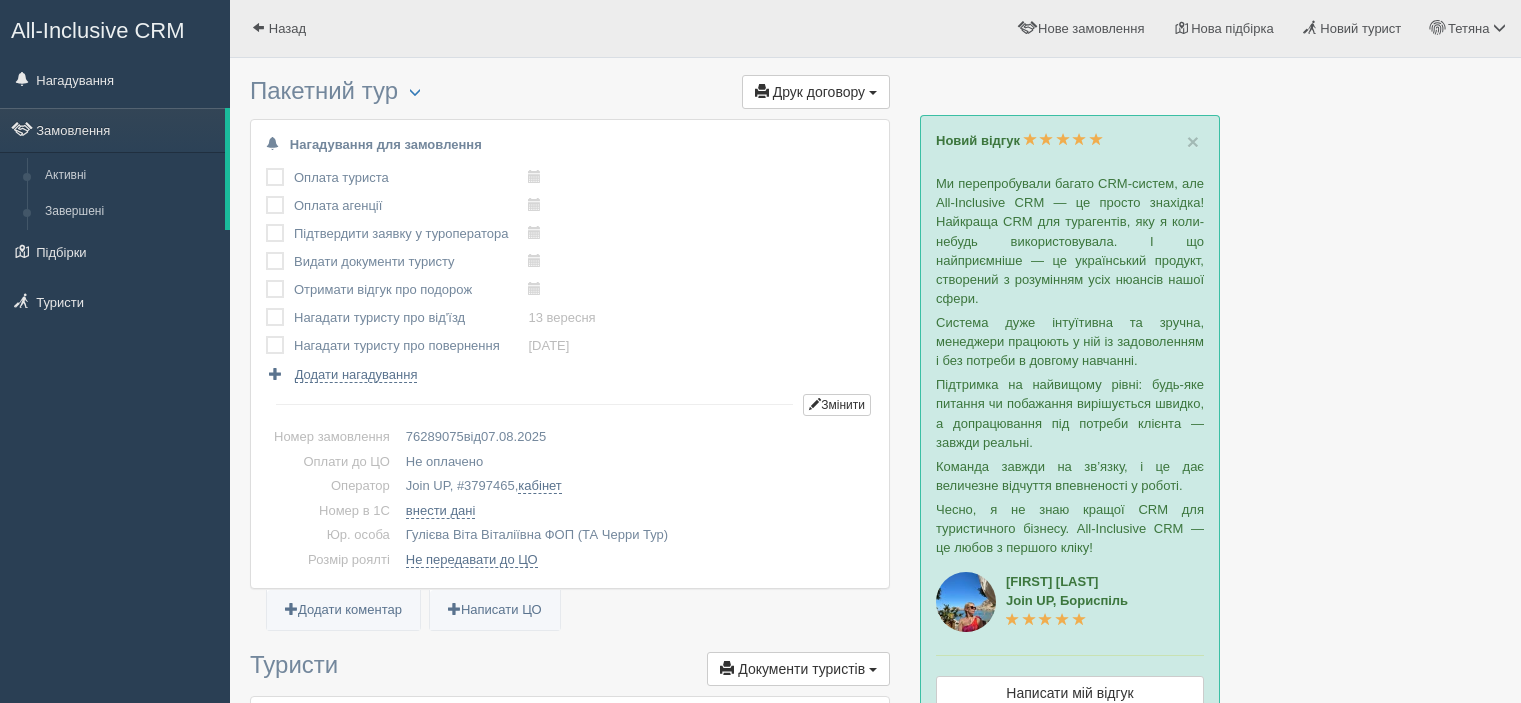 scroll, scrollTop: 0, scrollLeft: 0, axis: both 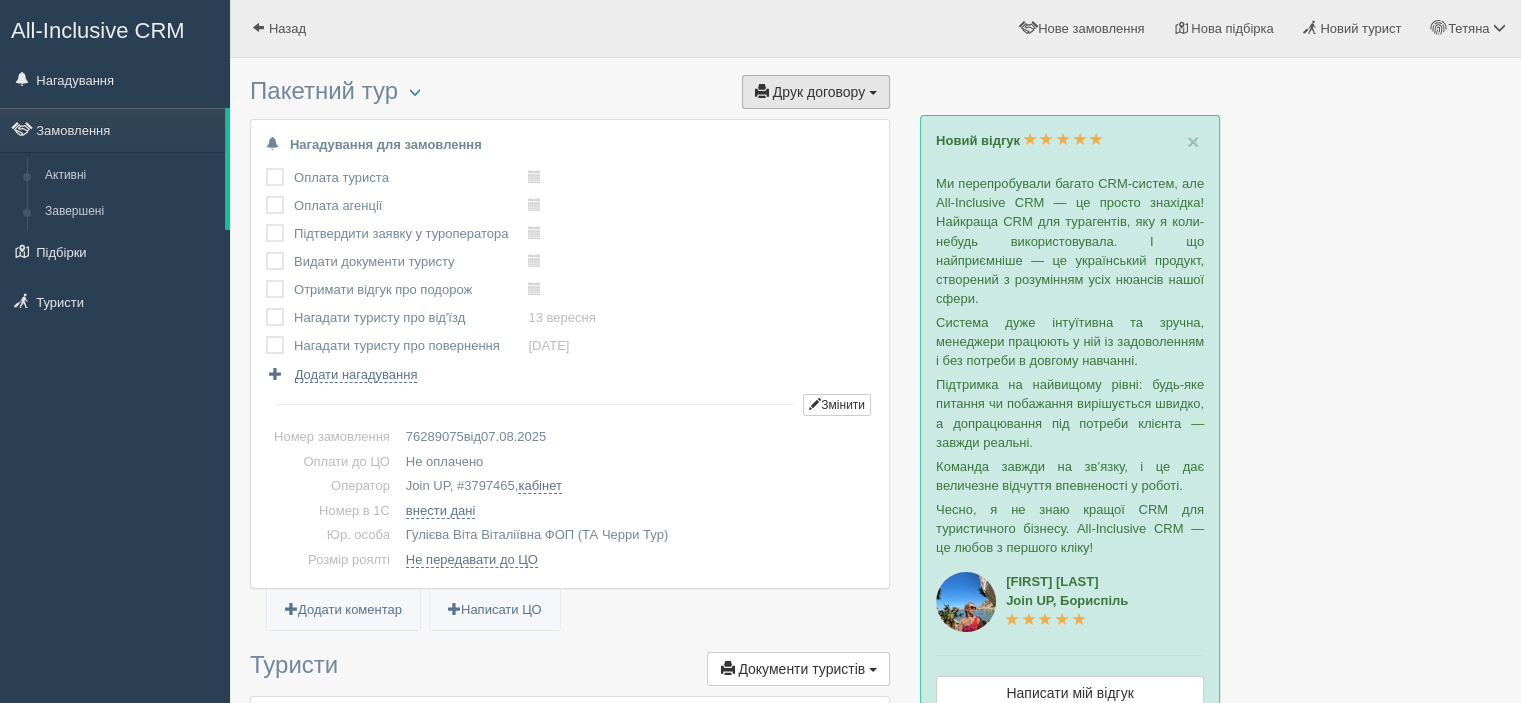 click on "Друк договору" at bounding box center [819, 92] 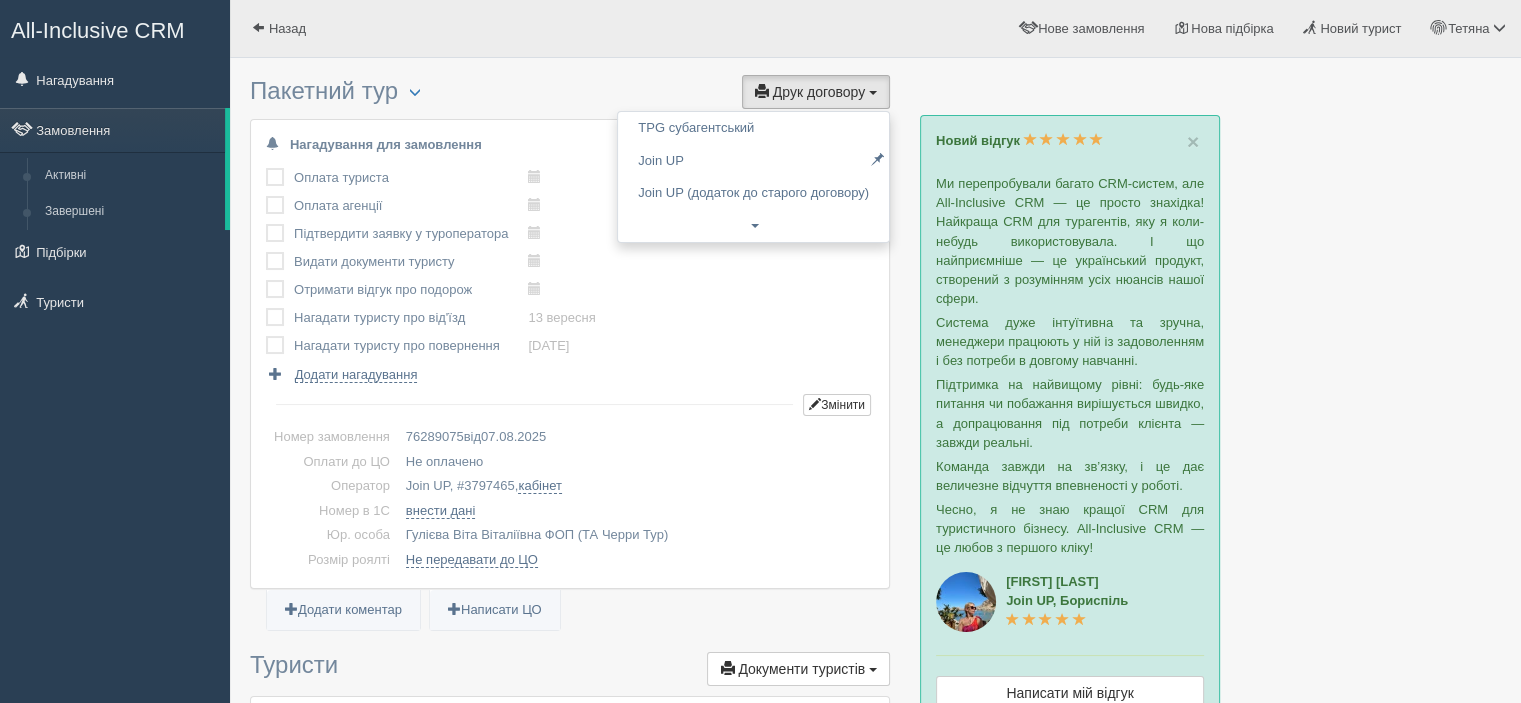 click on "All-Inclusive CRM
Нагадування
Замовлення
Активні
Завершені" at bounding box center [115, 351] 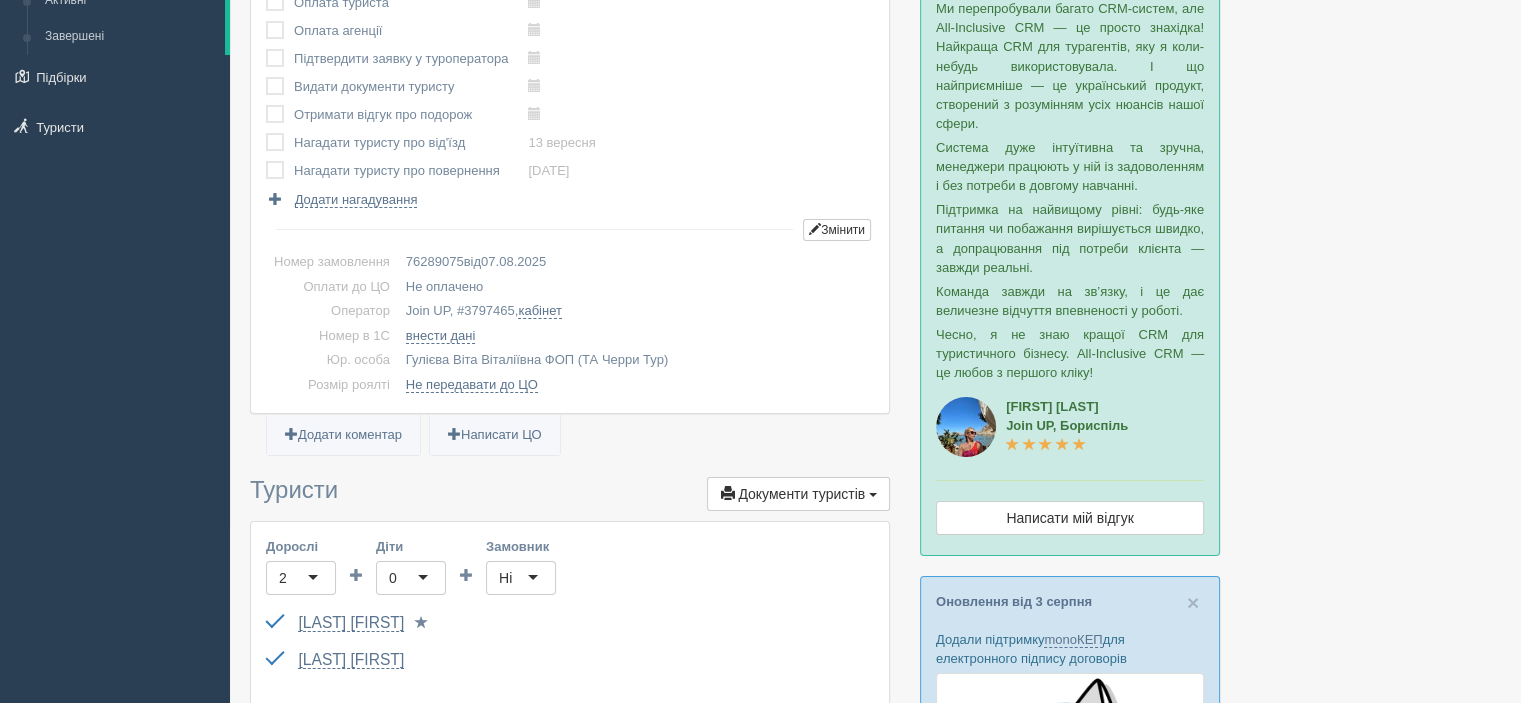 scroll, scrollTop: 0, scrollLeft: 0, axis: both 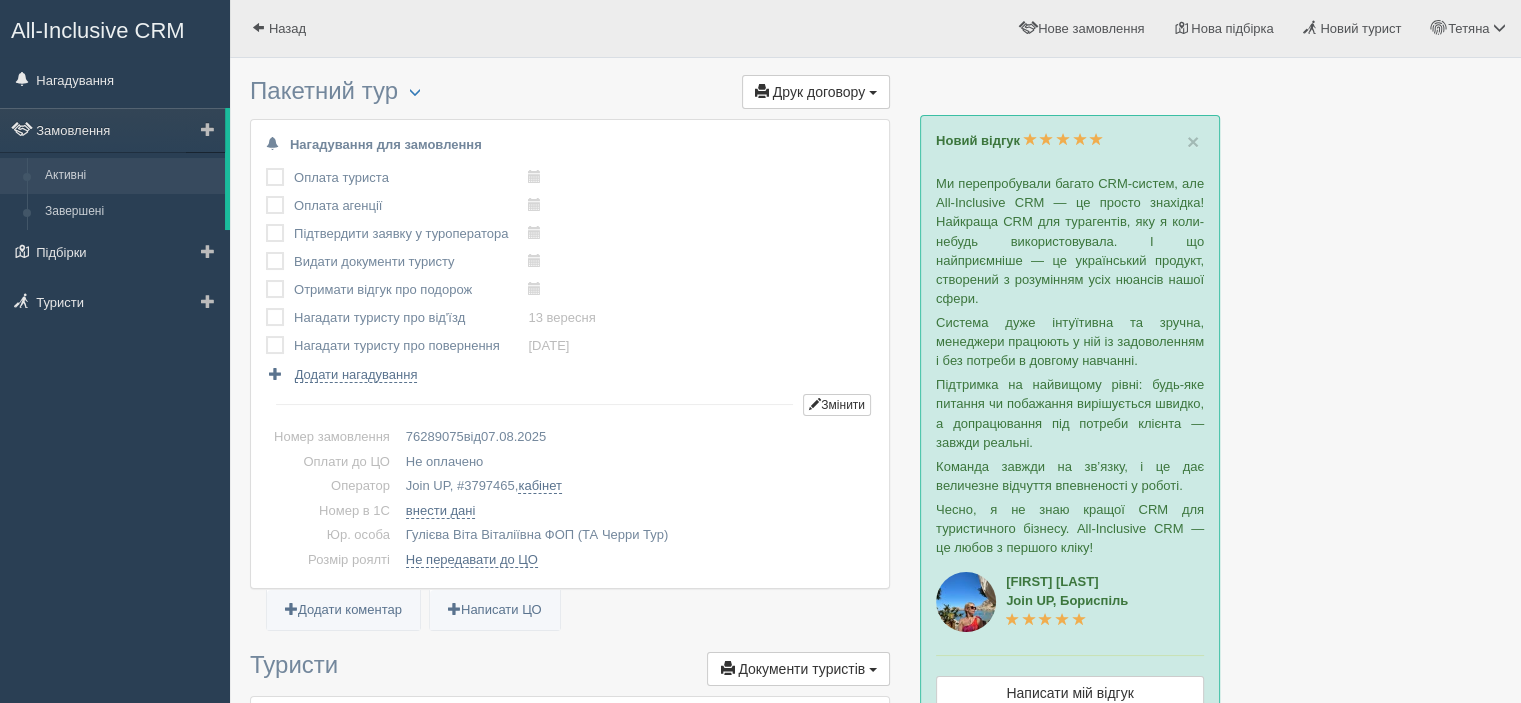 click on "Активні" at bounding box center [130, 176] 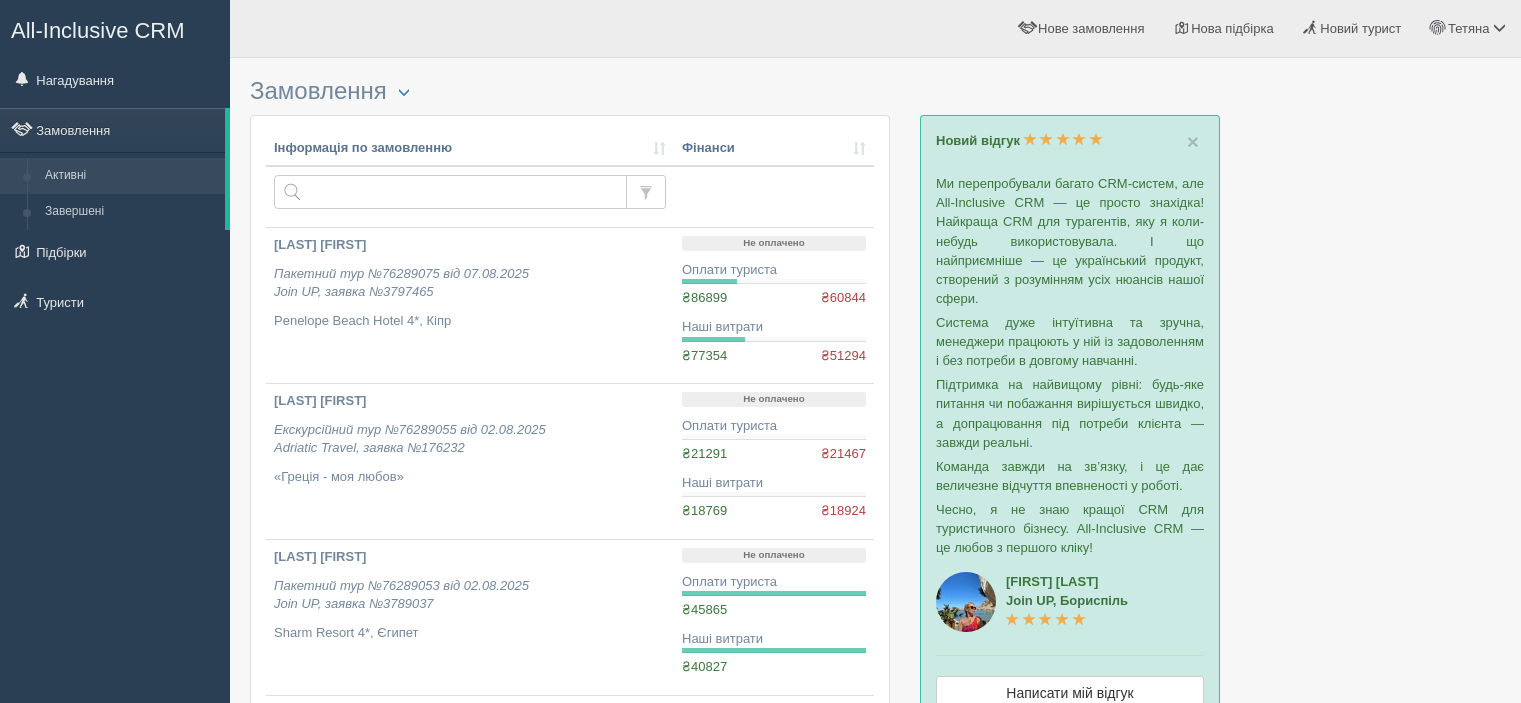 scroll, scrollTop: 0, scrollLeft: 0, axis: both 